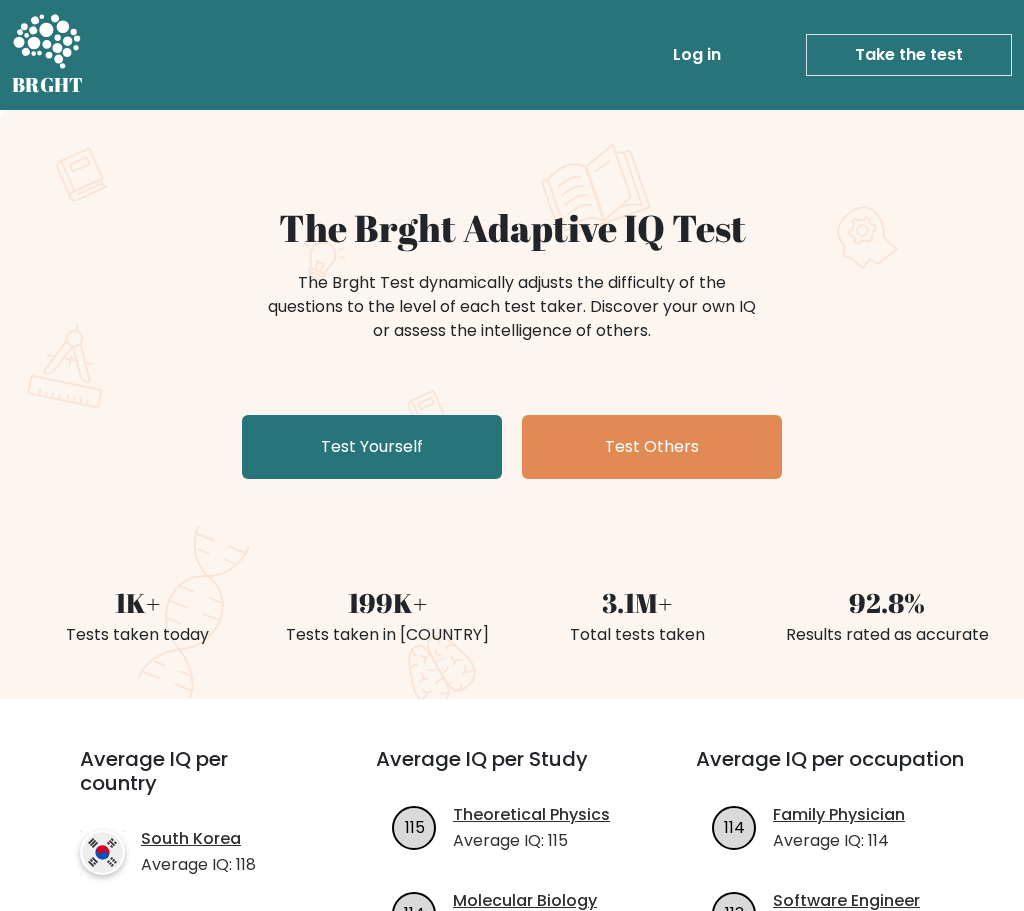 scroll, scrollTop: 0, scrollLeft: 0, axis: both 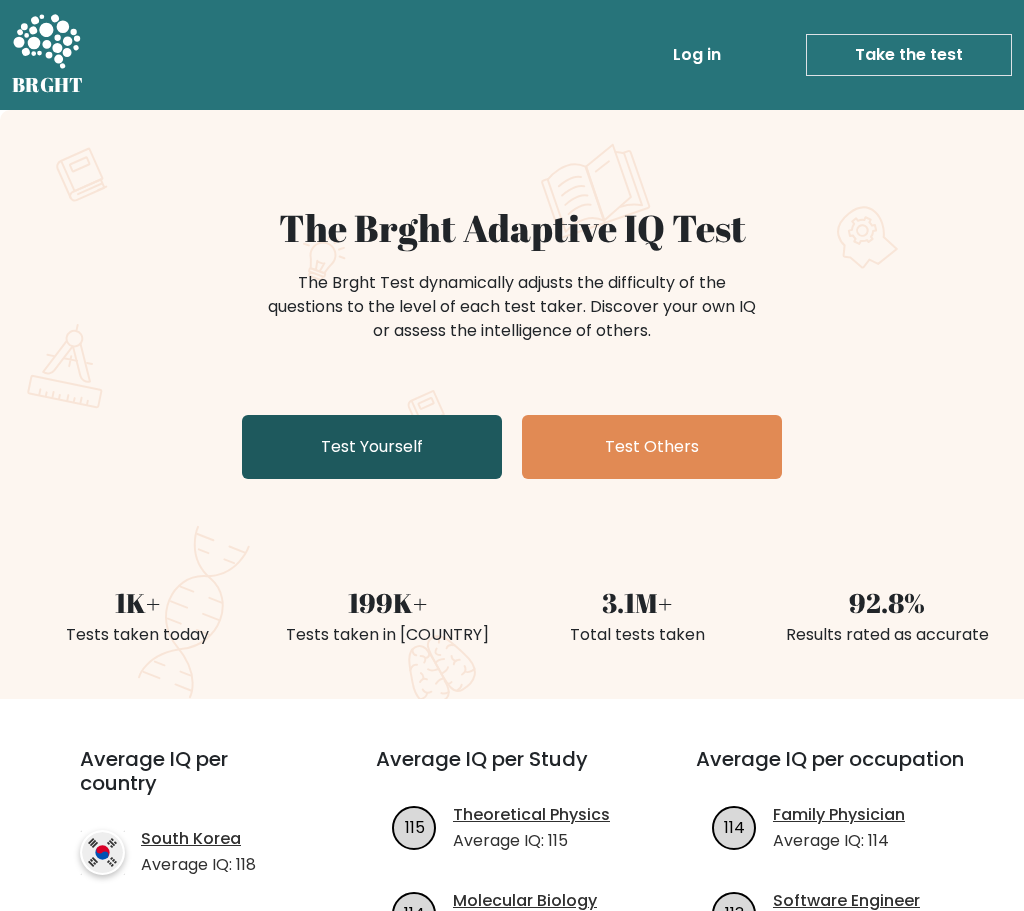 click on "Test Yourself" at bounding box center (372, 447) 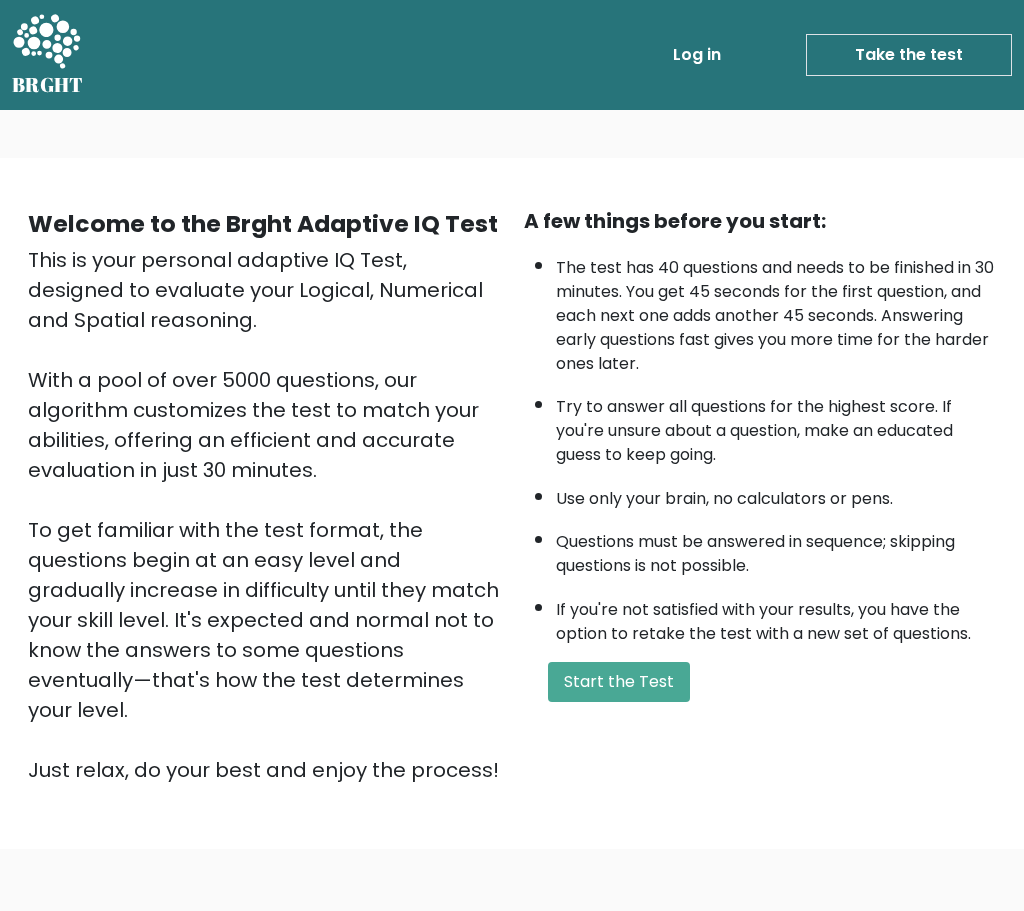 scroll, scrollTop: 0, scrollLeft: 0, axis: both 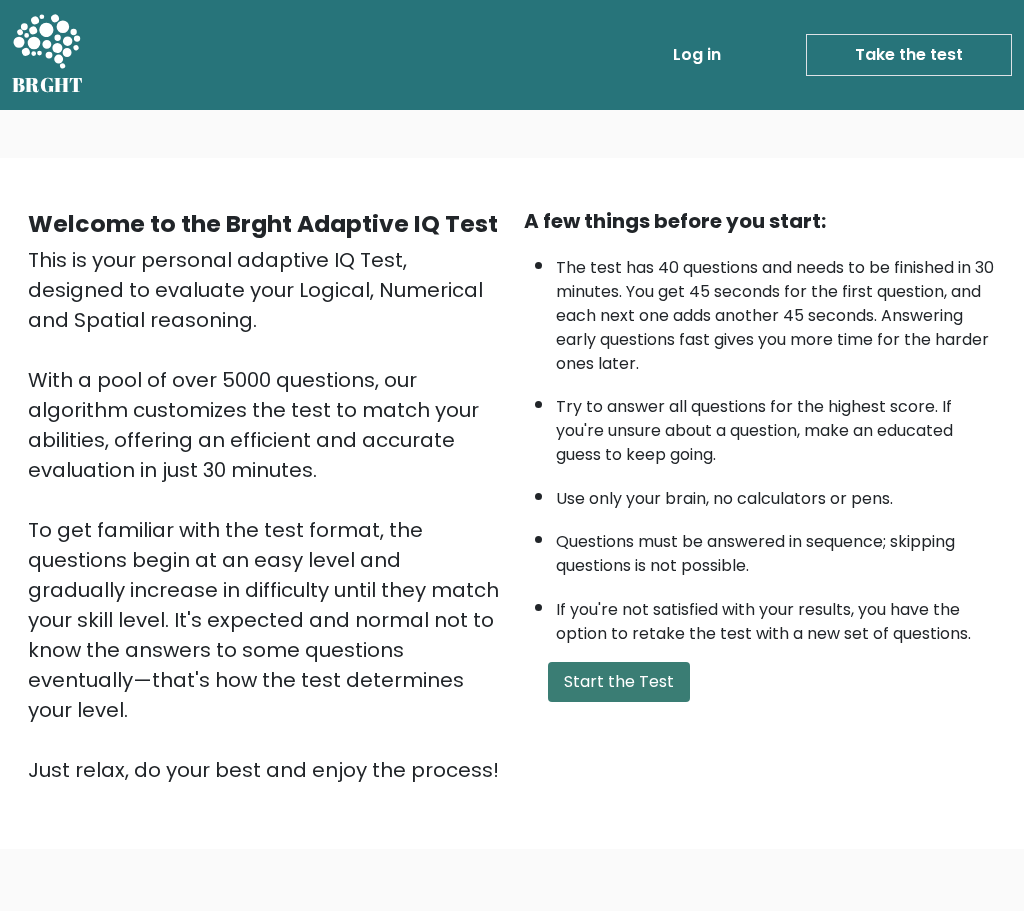click on "Start the Test" at bounding box center (619, 682) 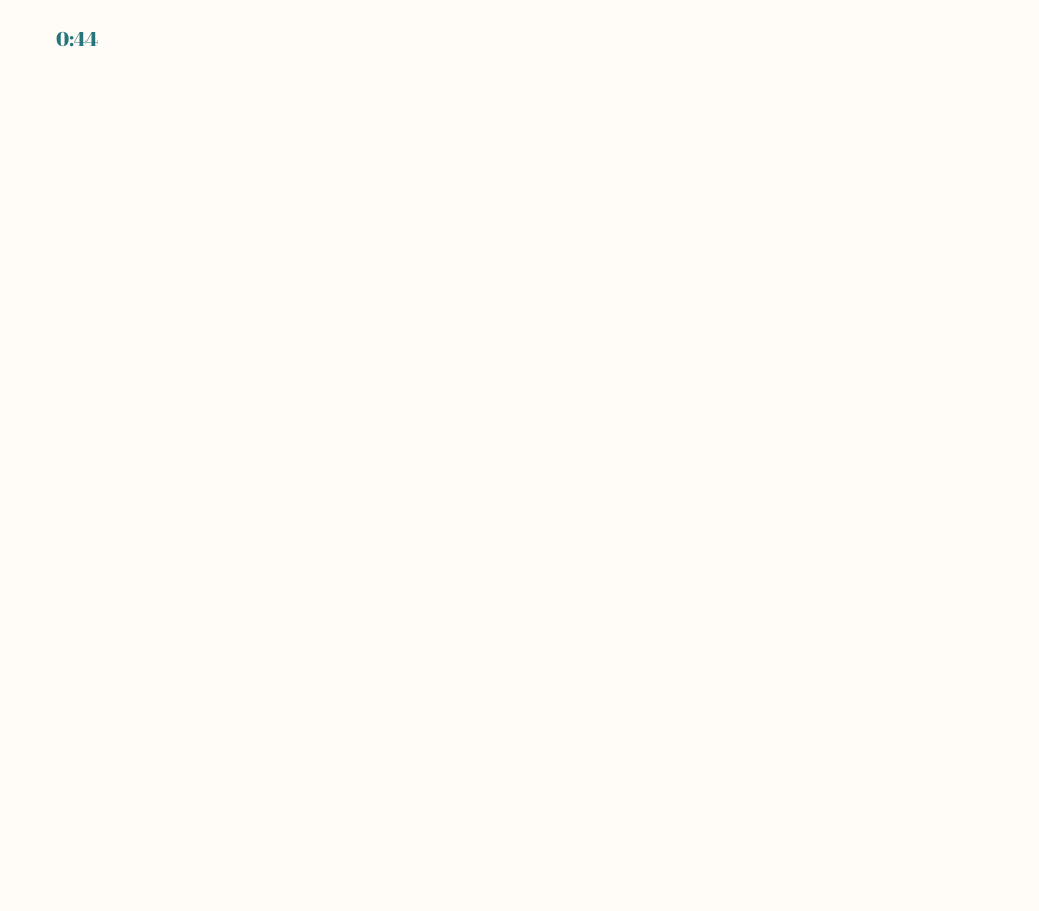 scroll, scrollTop: 0, scrollLeft: 0, axis: both 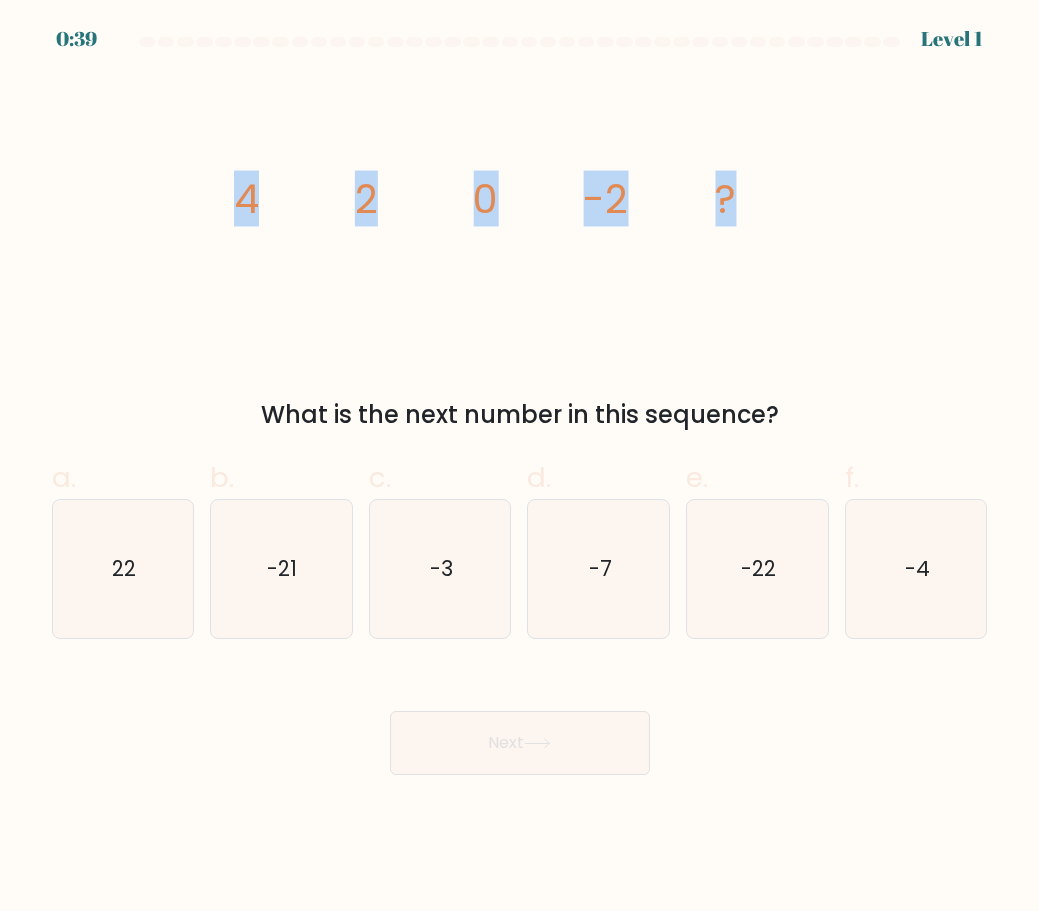 drag, startPoint x: 243, startPoint y: 192, endPoint x: 728, endPoint y: 188, distance: 485.01648 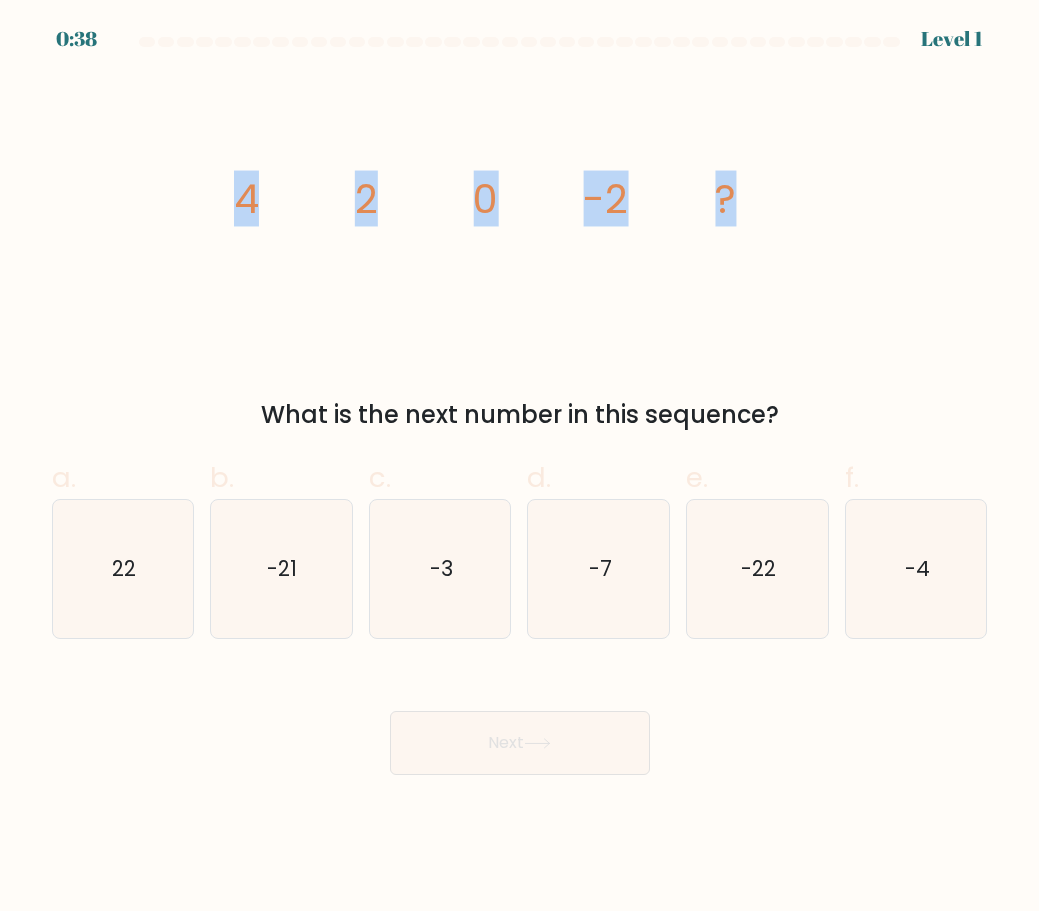 copy on "4
2
0
-2
?" 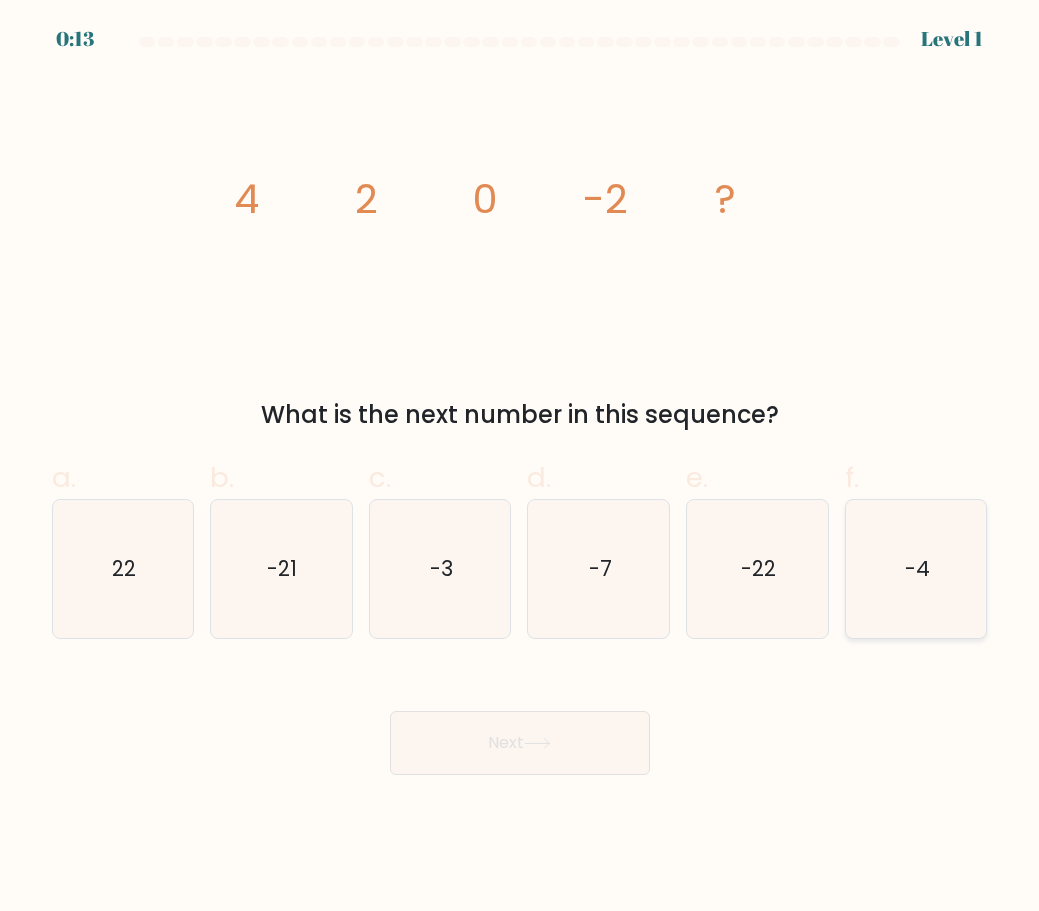 click on "-4" 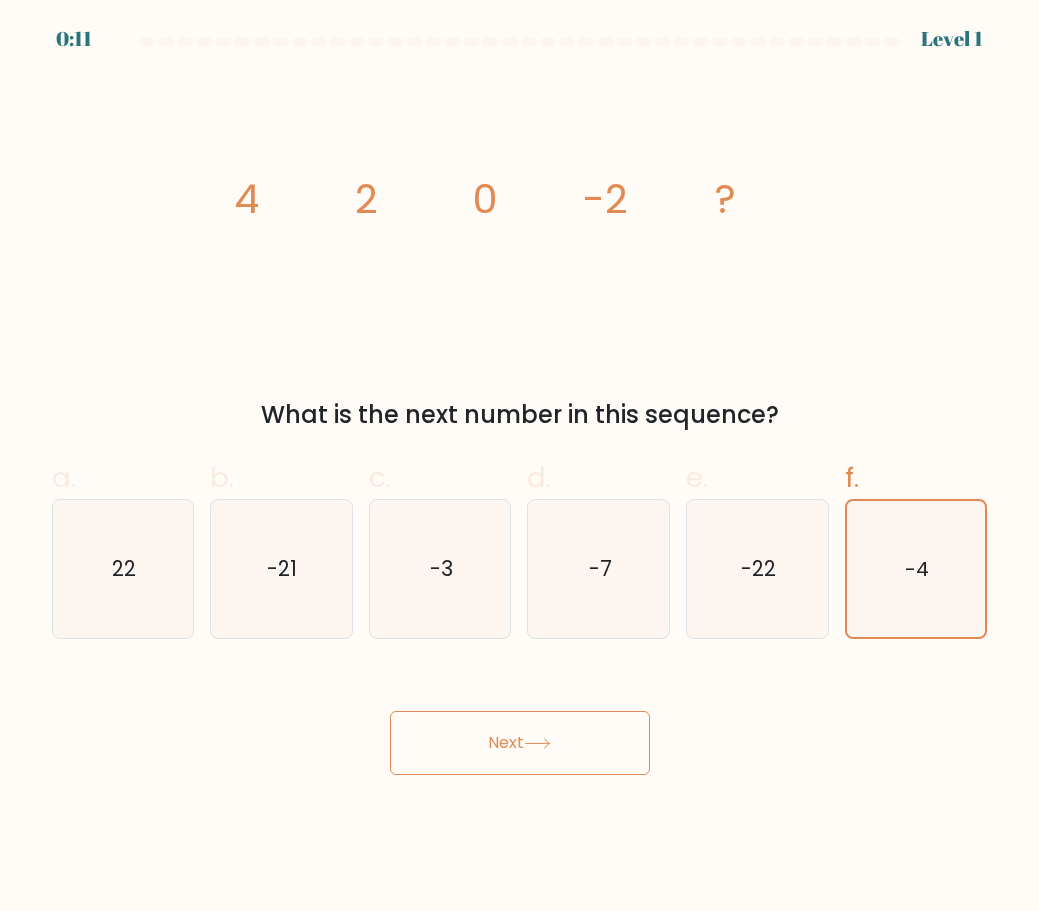 click on "Next" at bounding box center [520, 743] 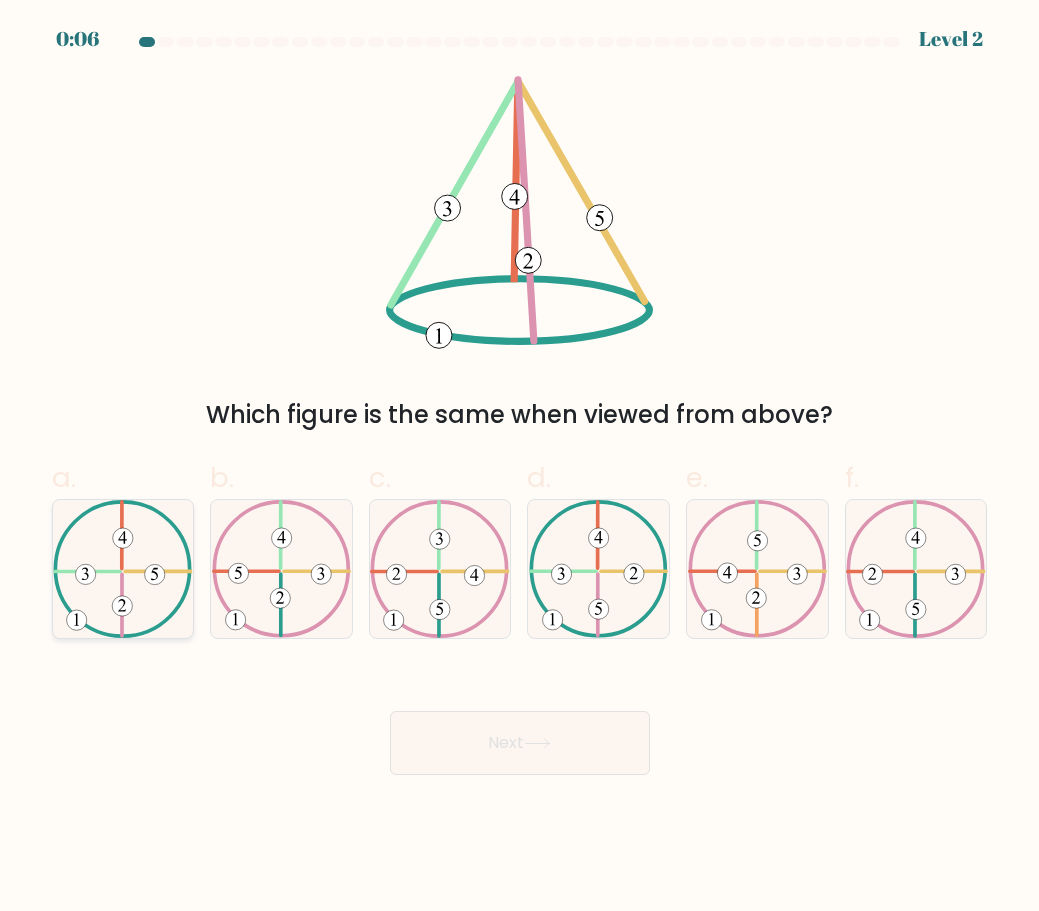 click 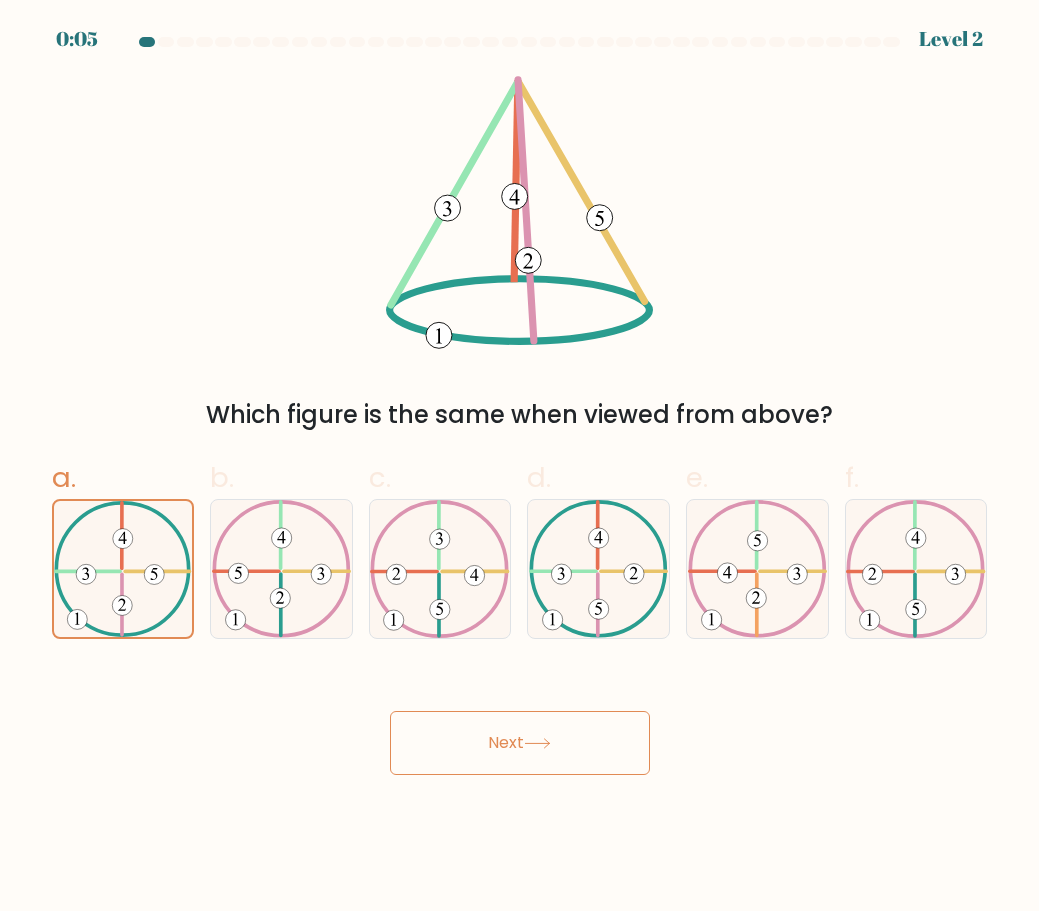click on "Next" at bounding box center (520, 743) 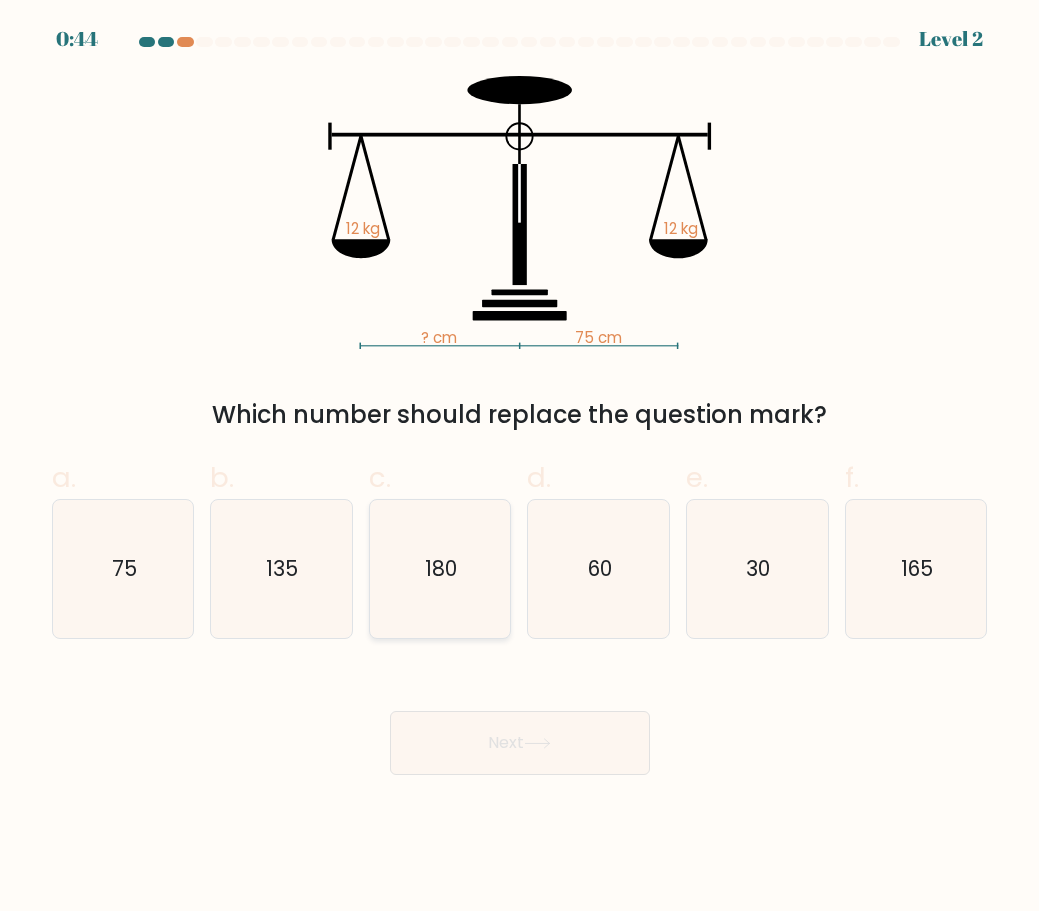 scroll, scrollTop: 0, scrollLeft: 0, axis: both 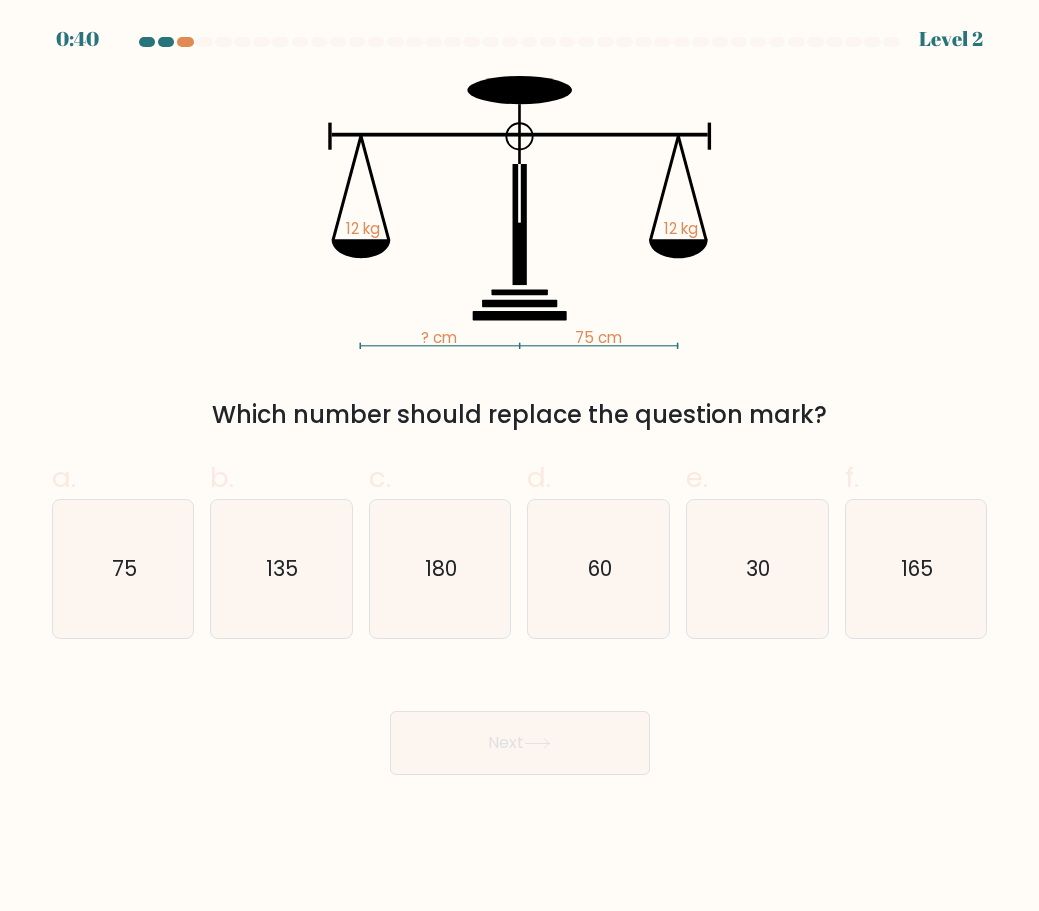 click at bounding box center [520, 46] 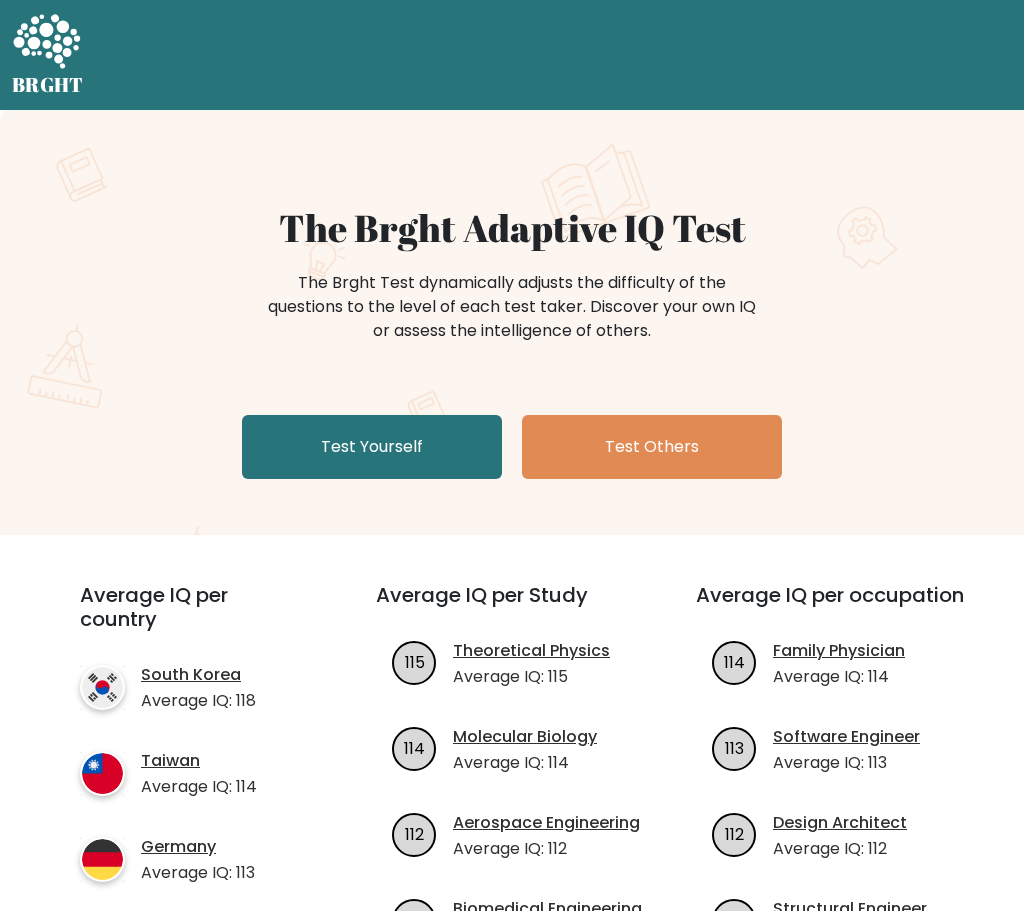 scroll, scrollTop: 0, scrollLeft: 0, axis: both 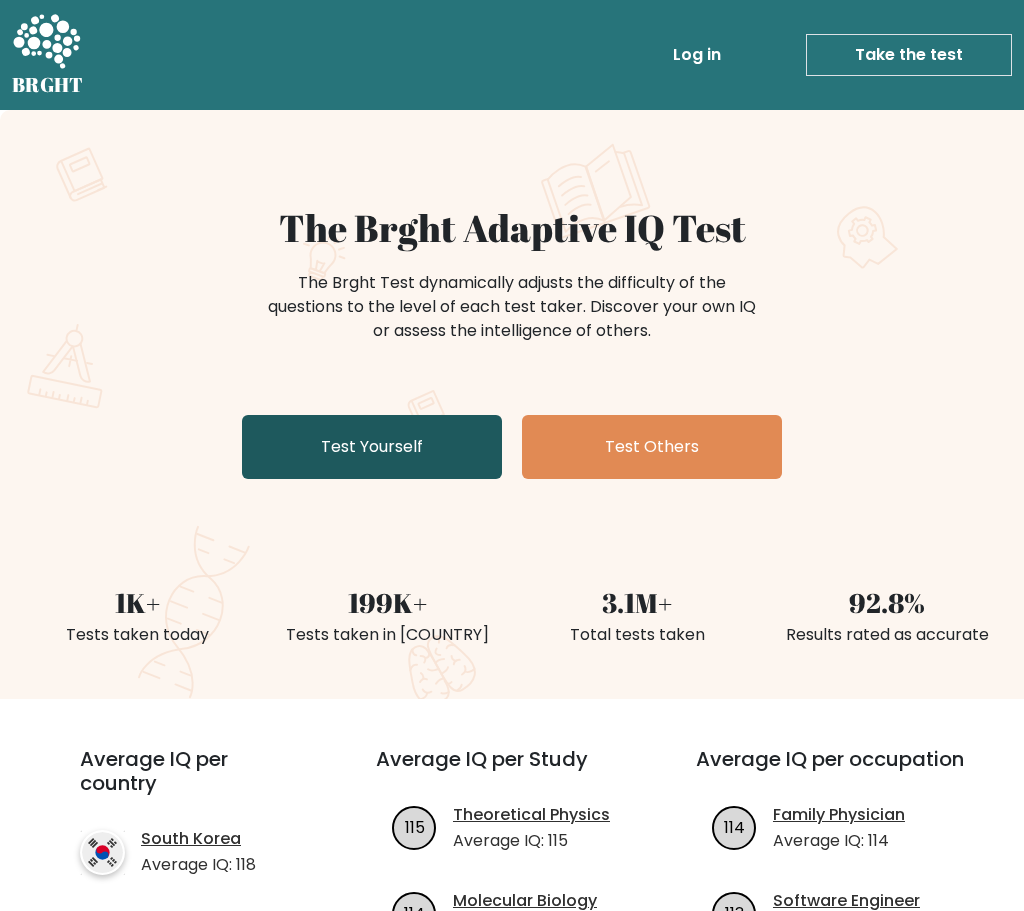 click on "Test Yourself" at bounding box center (372, 447) 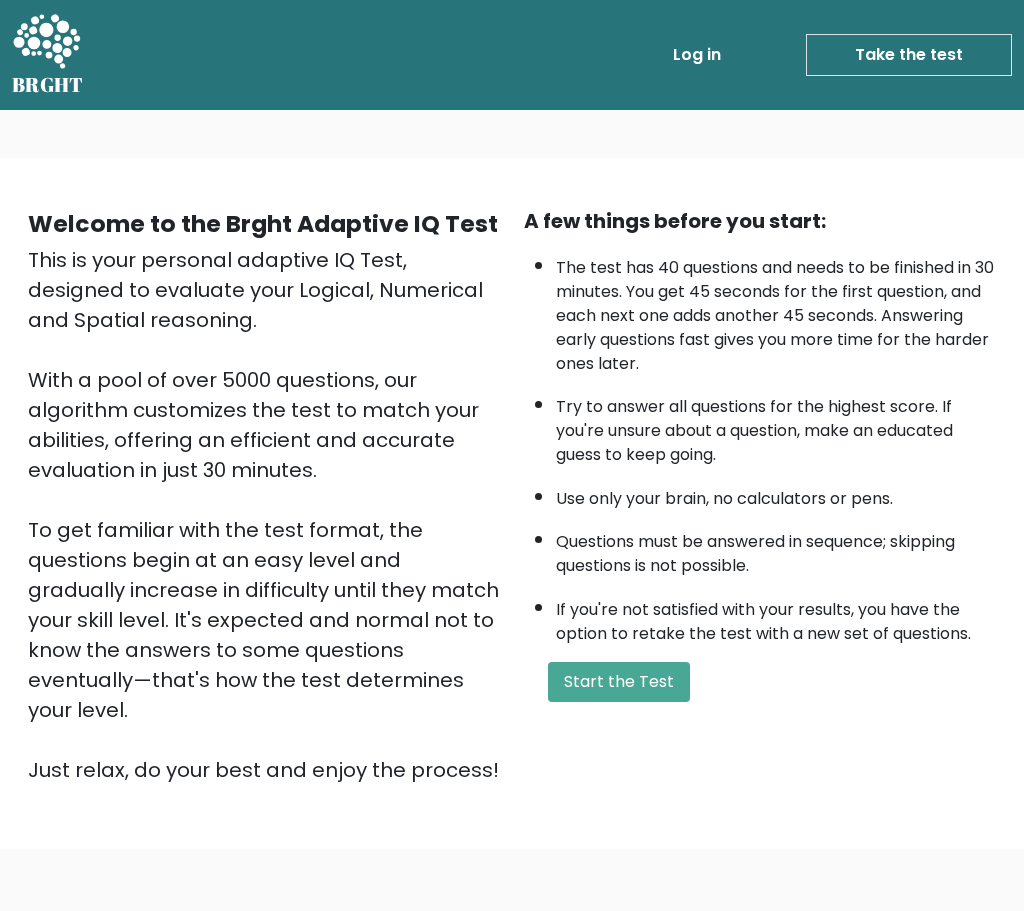 scroll, scrollTop: 0, scrollLeft: 0, axis: both 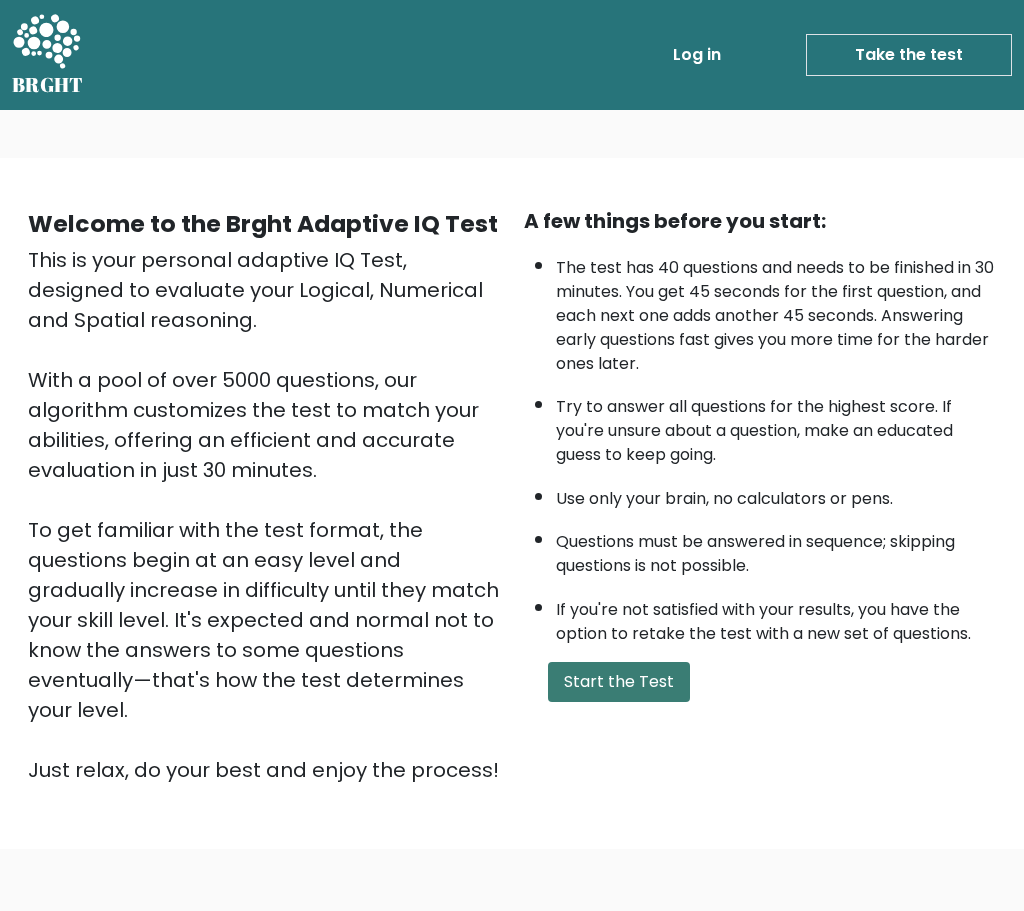 click on "Start the Test" at bounding box center [619, 682] 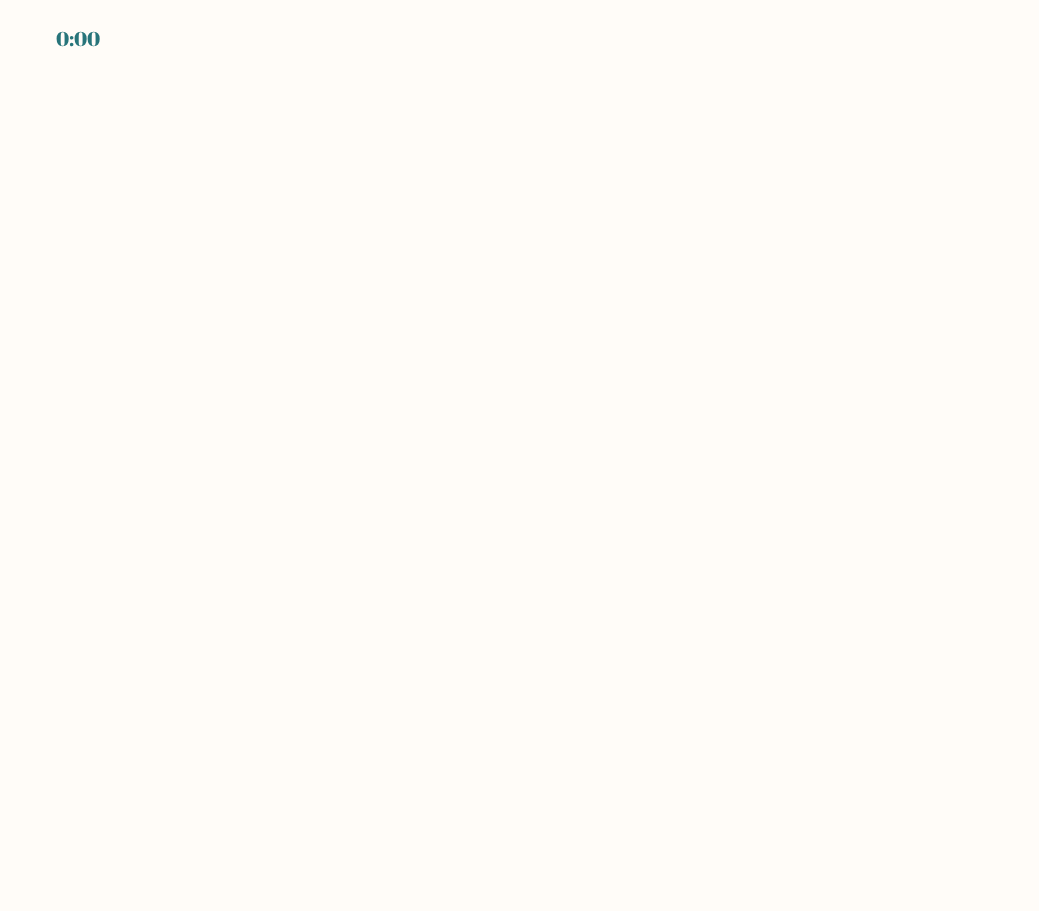 scroll, scrollTop: 0, scrollLeft: 0, axis: both 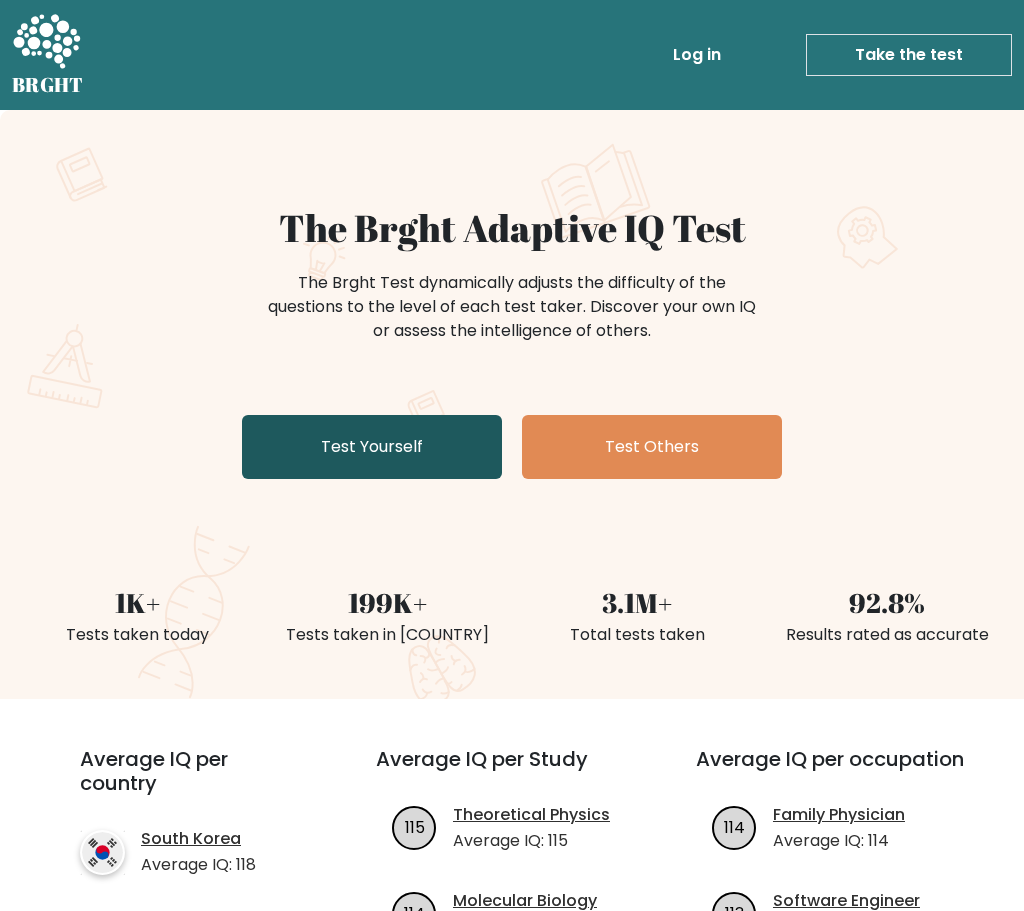 click on "Test Yourself" at bounding box center (372, 447) 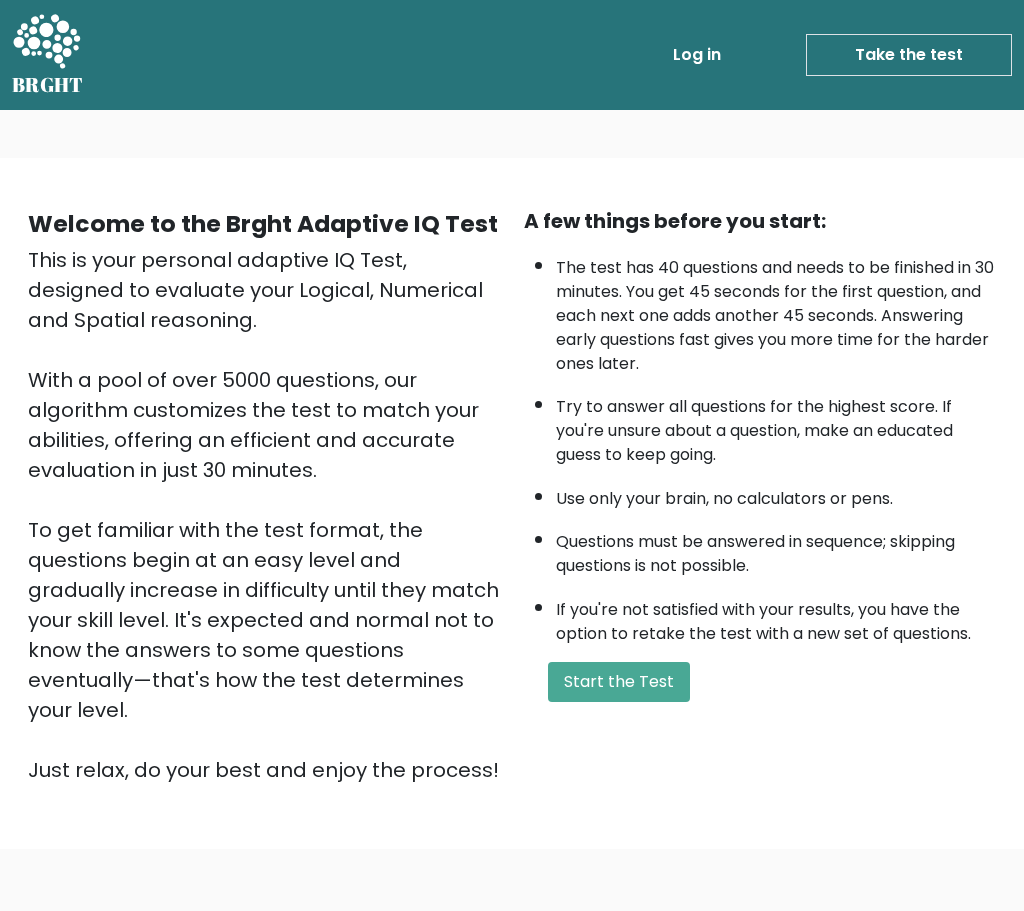 scroll, scrollTop: 0, scrollLeft: 0, axis: both 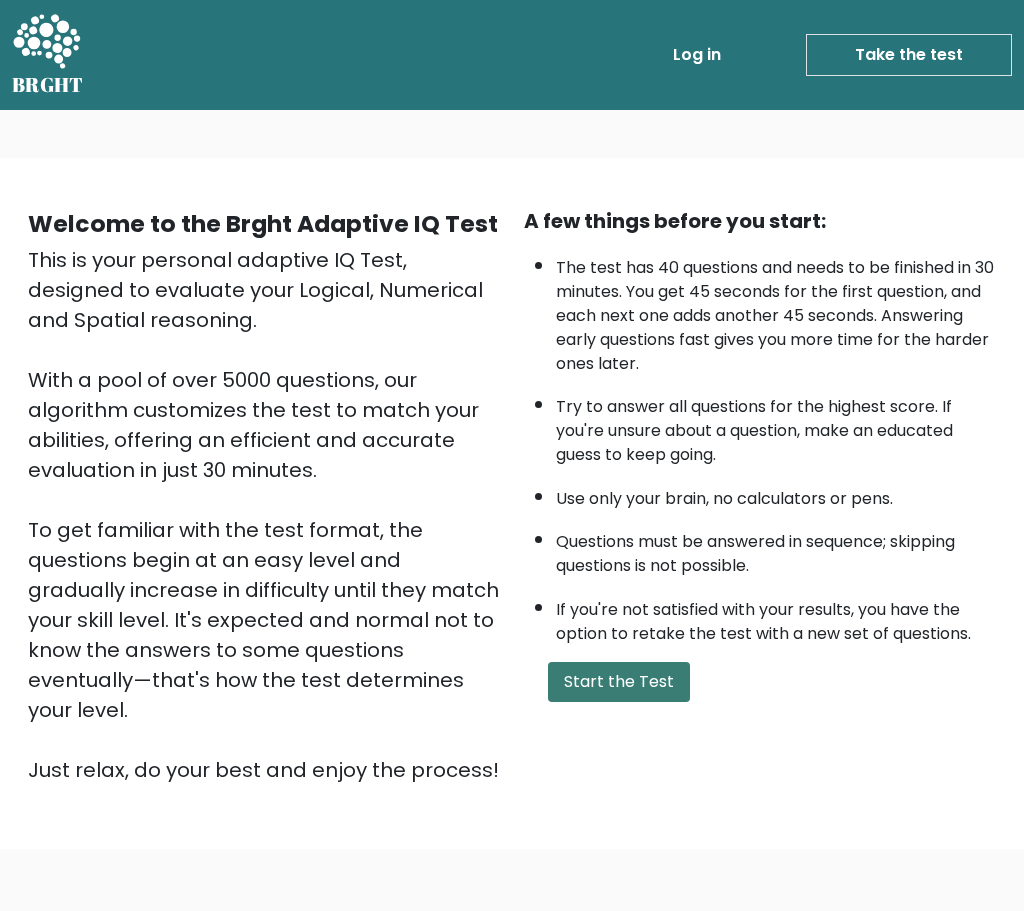 click on "Start the Test" at bounding box center [619, 682] 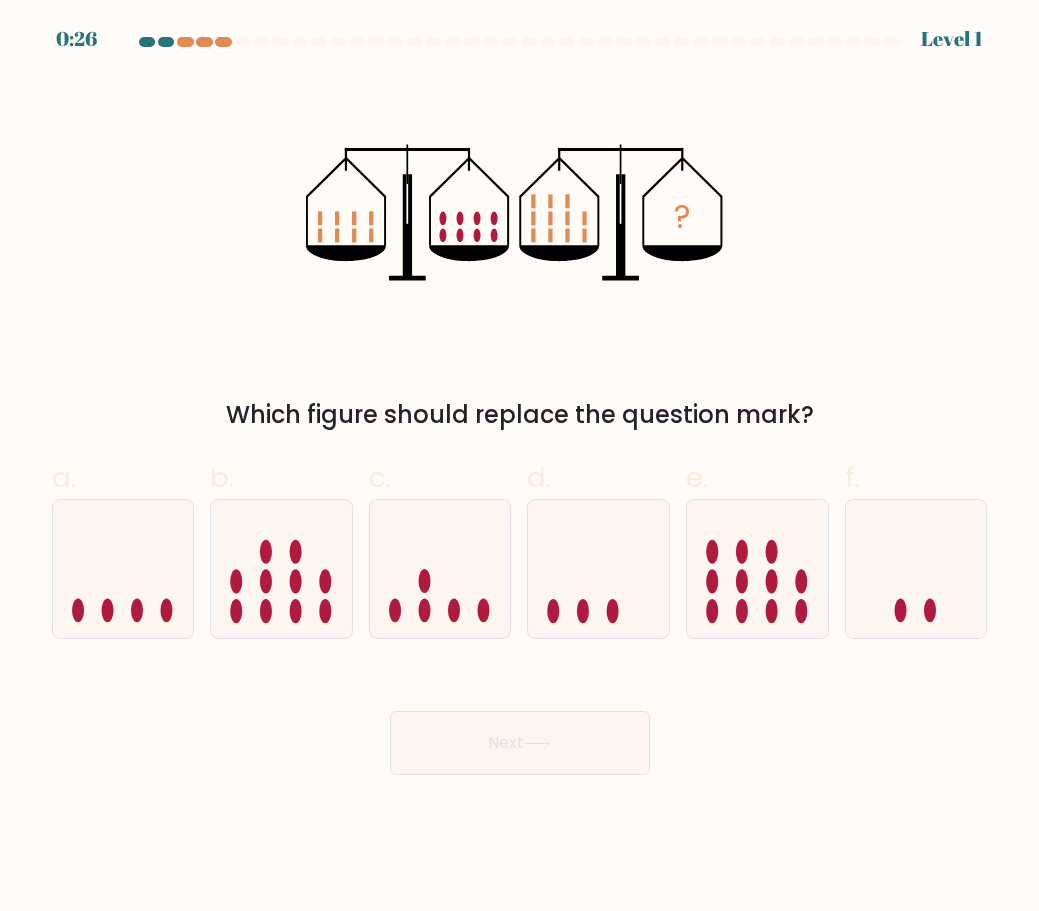 scroll, scrollTop: 0, scrollLeft: 0, axis: both 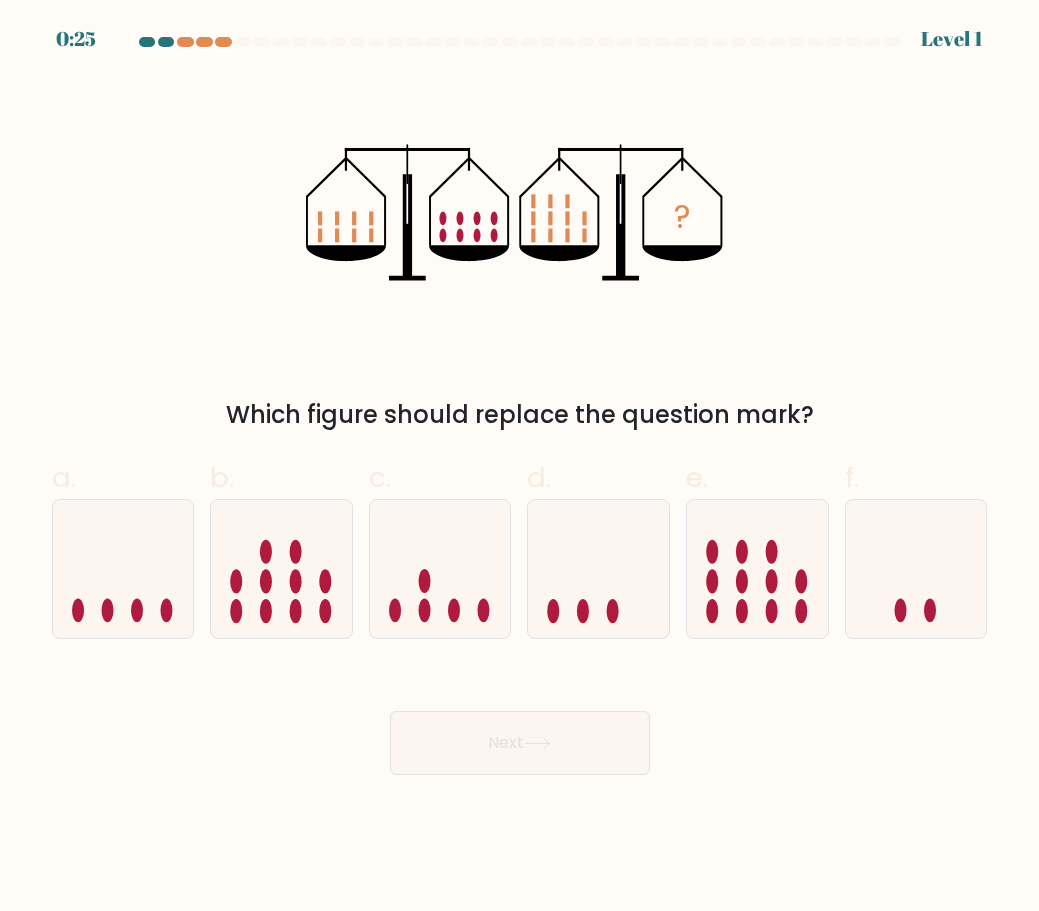 click at bounding box center (520, 46) 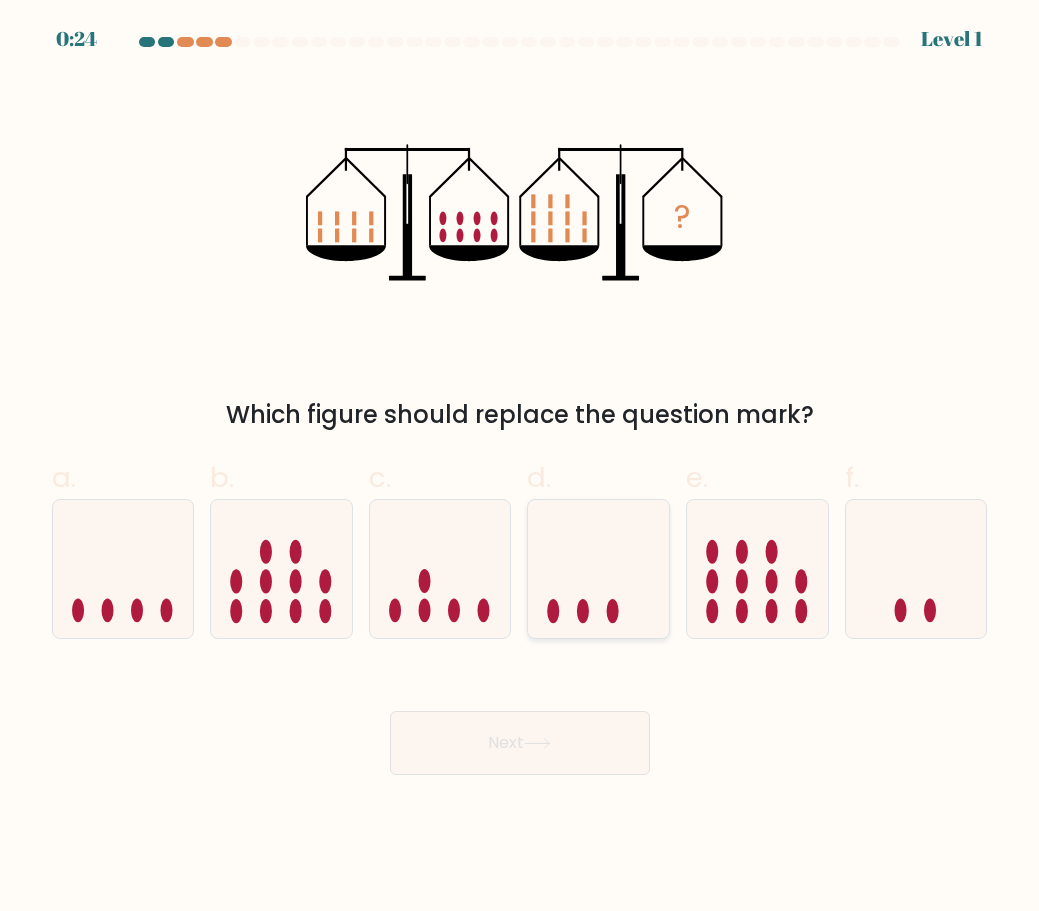 scroll, scrollTop: 0, scrollLeft: 0, axis: both 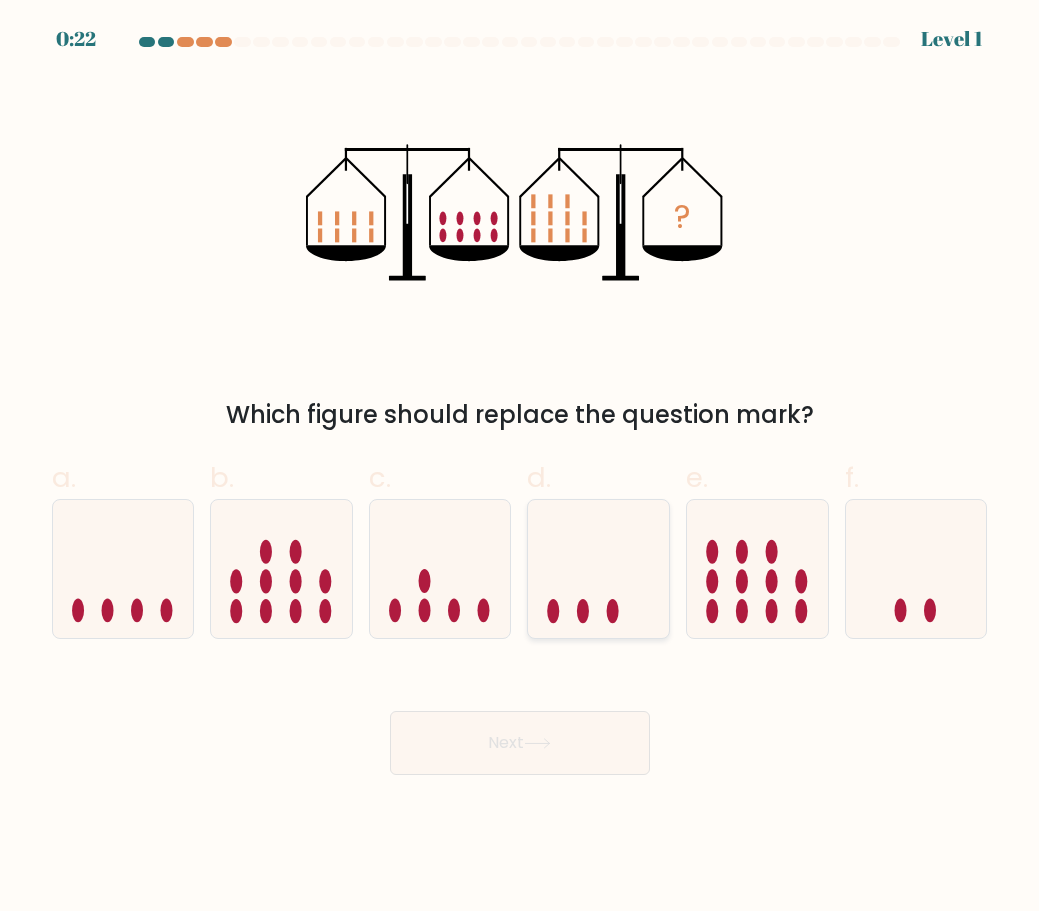 click 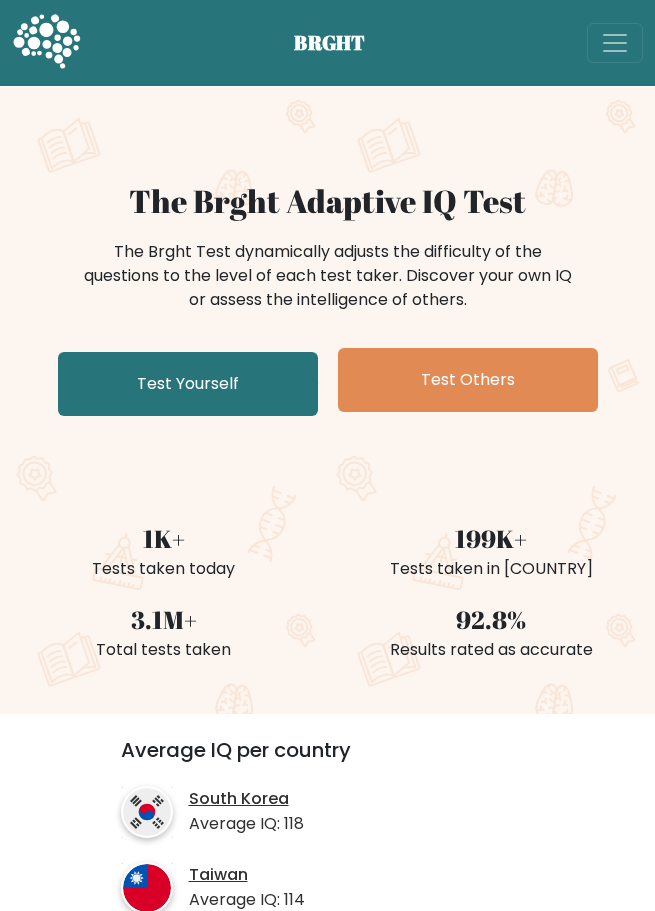 scroll, scrollTop: 0, scrollLeft: 0, axis: both 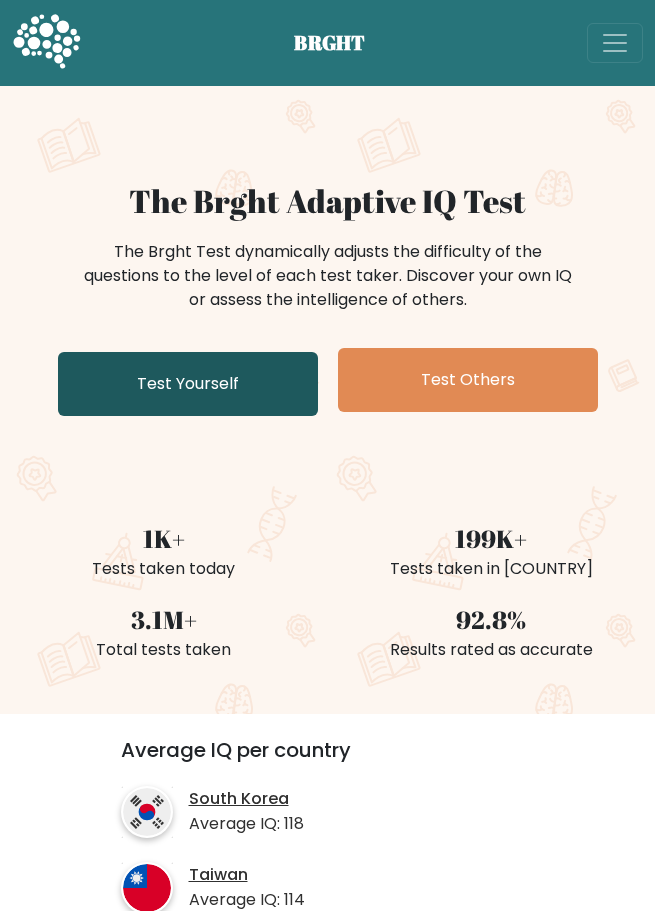 click on "Test Yourself" at bounding box center [188, 384] 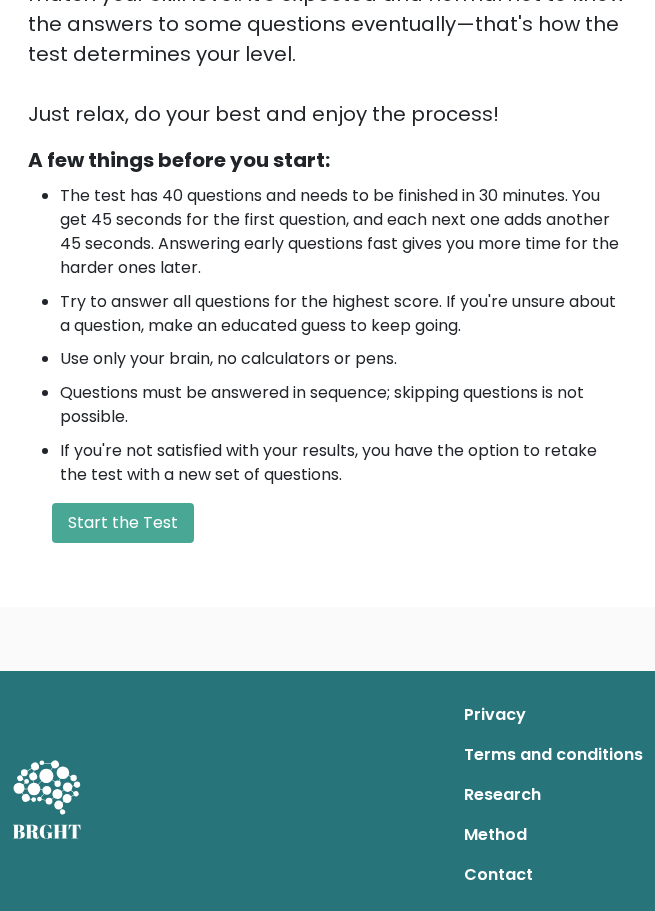 scroll, scrollTop: 510, scrollLeft: 0, axis: vertical 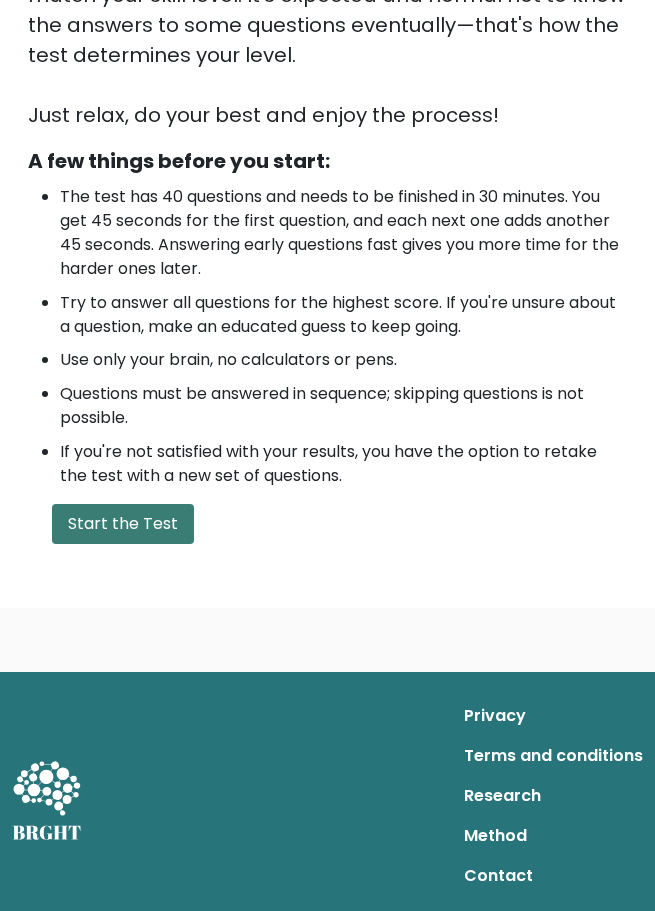 click on "Start the Test" at bounding box center (123, 524) 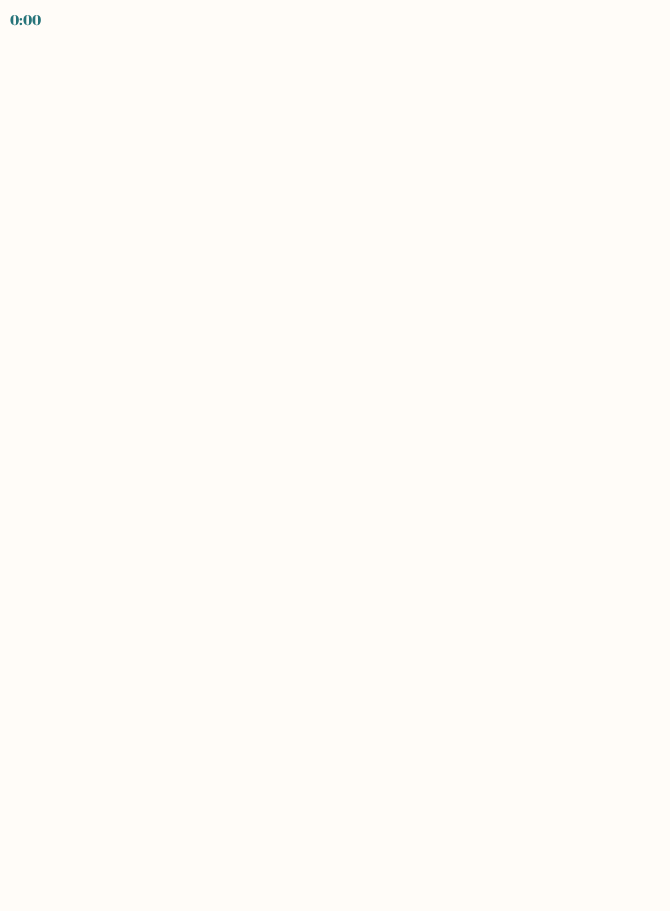 scroll, scrollTop: 0, scrollLeft: 0, axis: both 